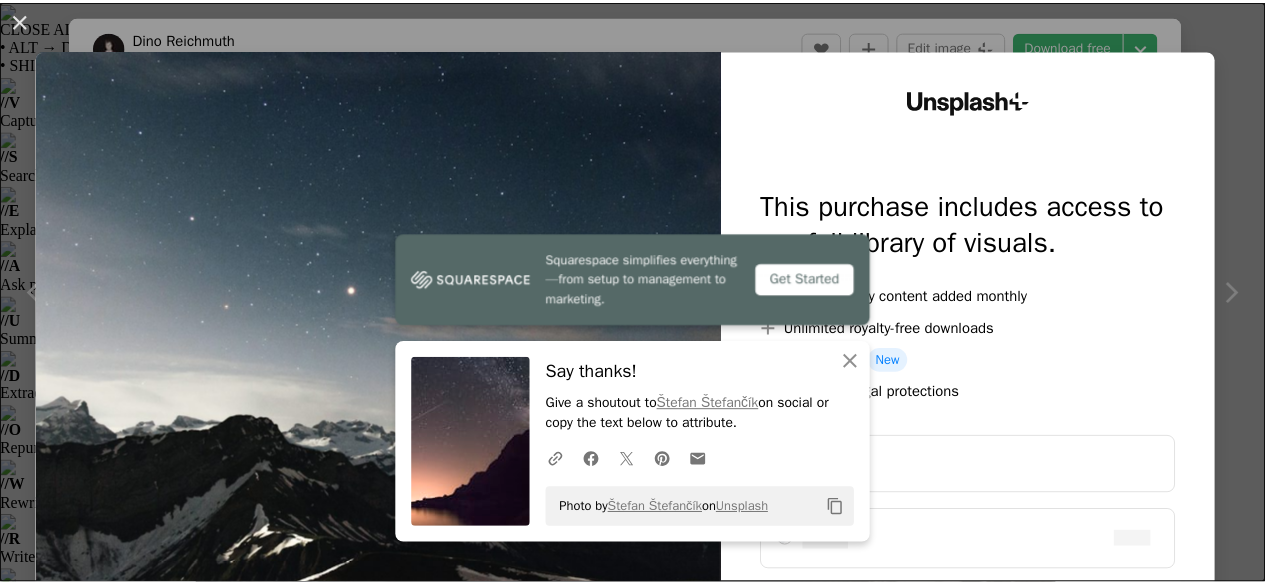 scroll, scrollTop: 2004, scrollLeft: 0, axis: vertical 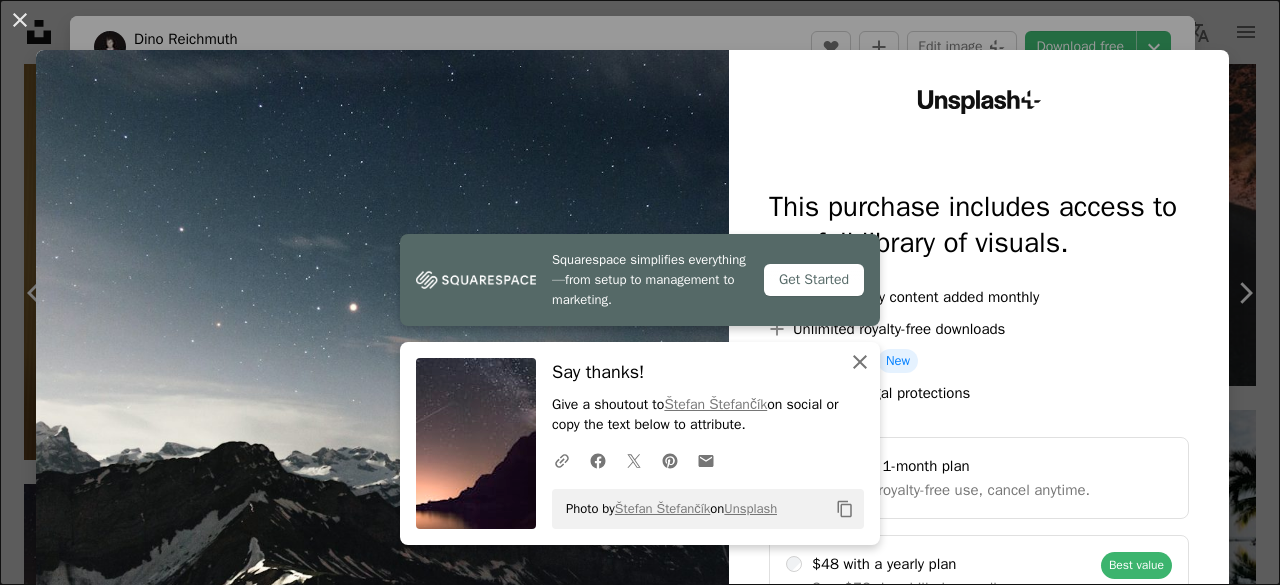 click on "An X shape" 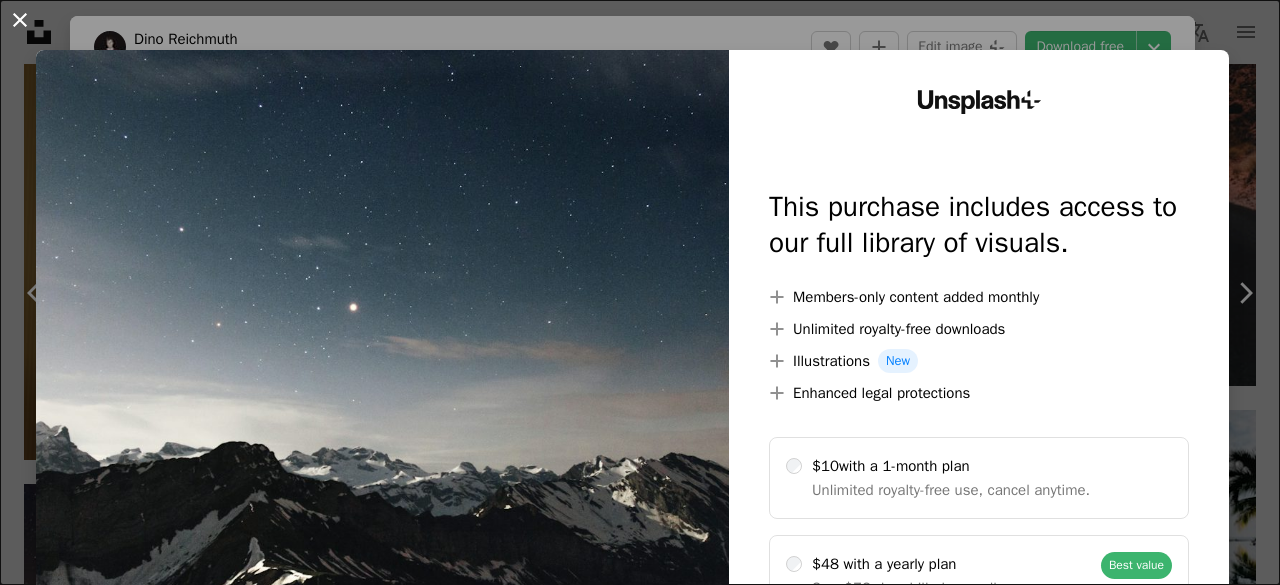 click on "An X shape" at bounding box center [20, 20] 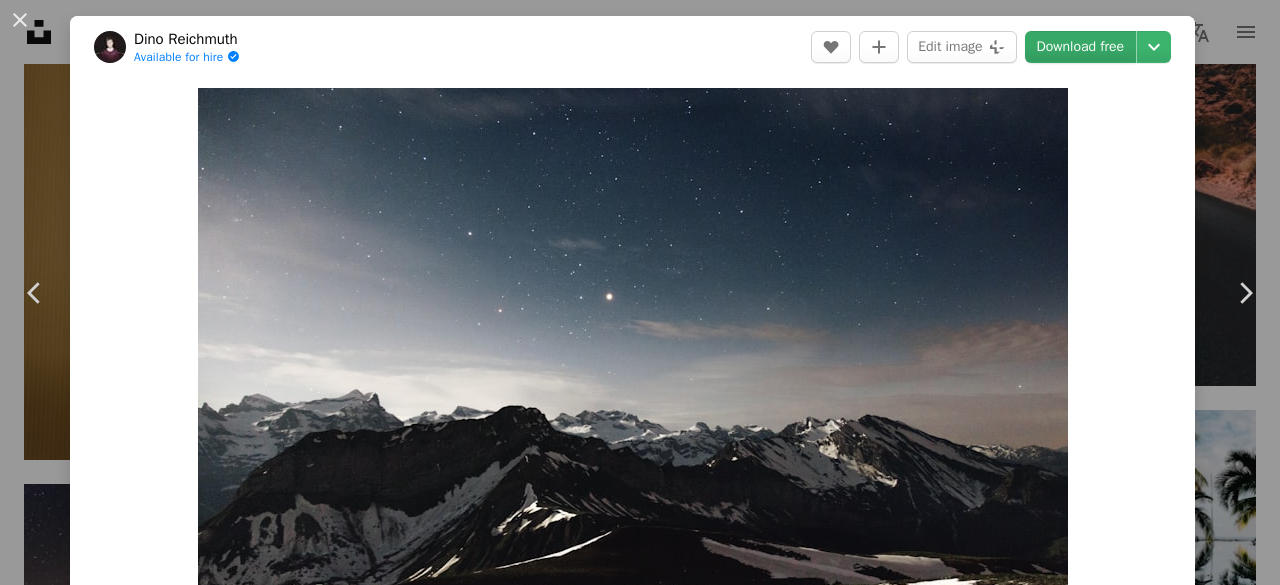 click on "Download free" at bounding box center (1081, 47) 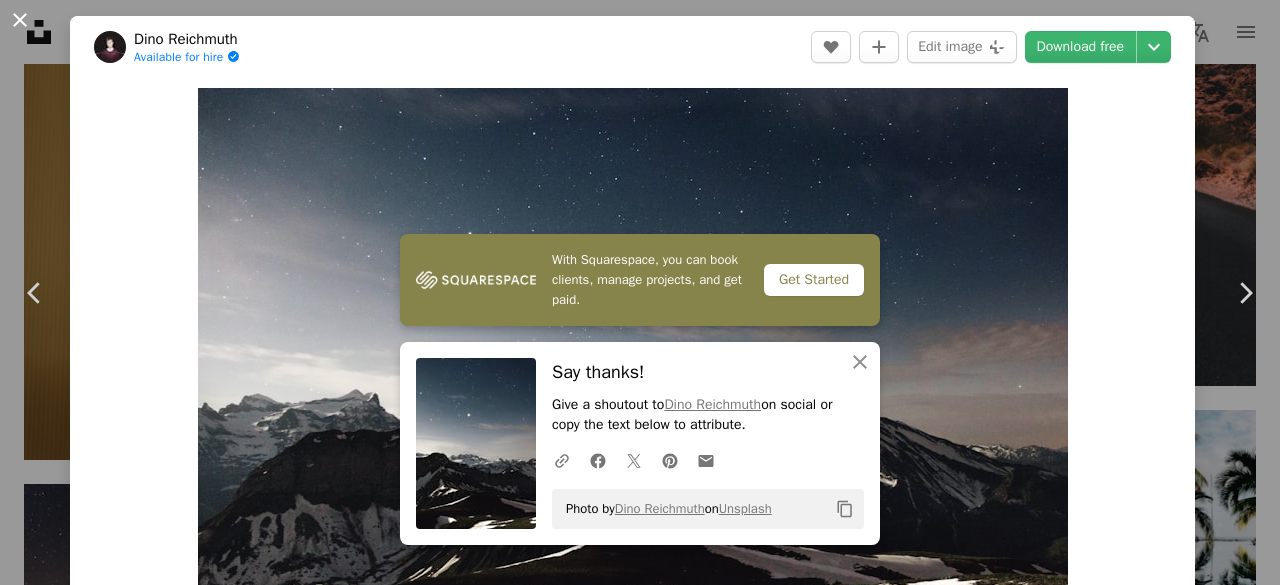 click on "An X shape" at bounding box center [20, 20] 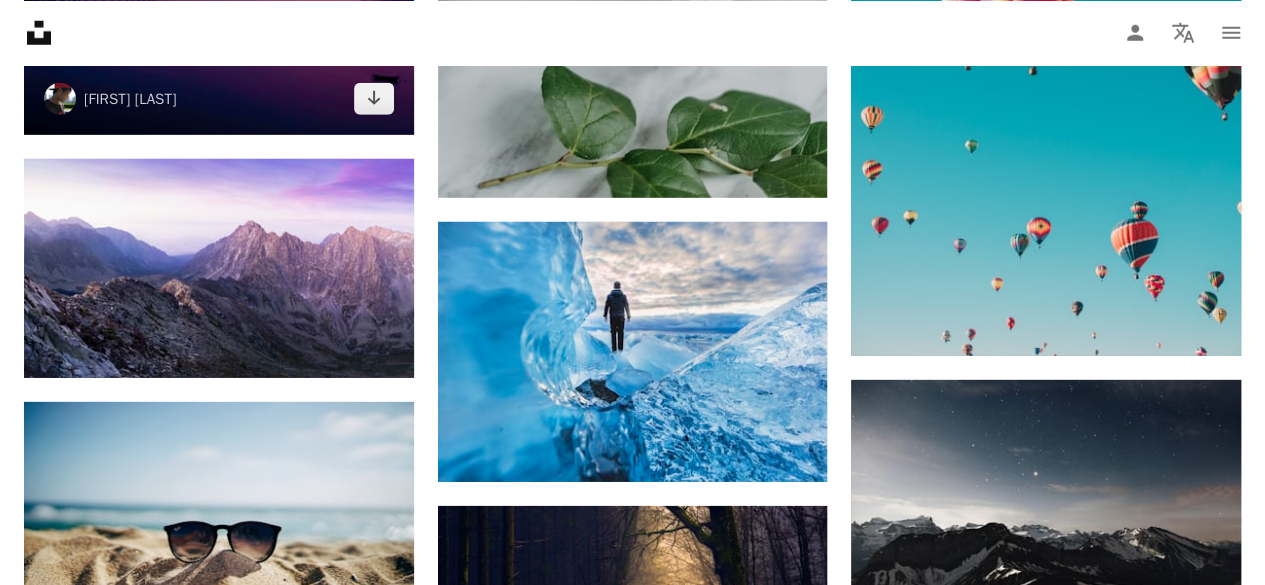 scroll, scrollTop: 2903, scrollLeft: 0, axis: vertical 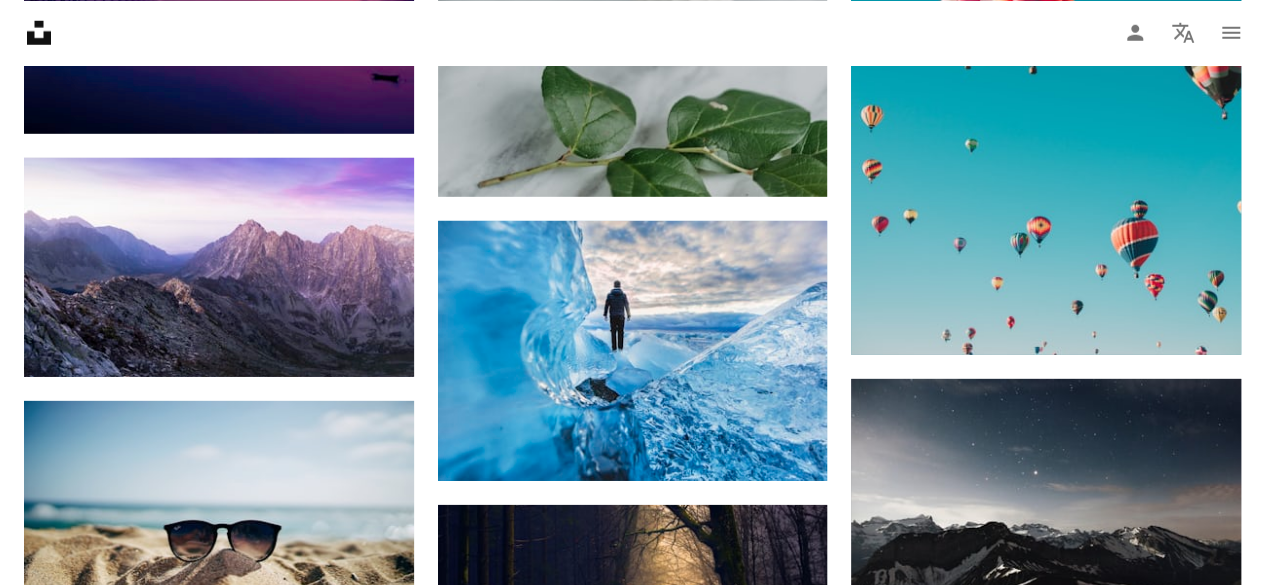 click at bounding box center (219, 795) 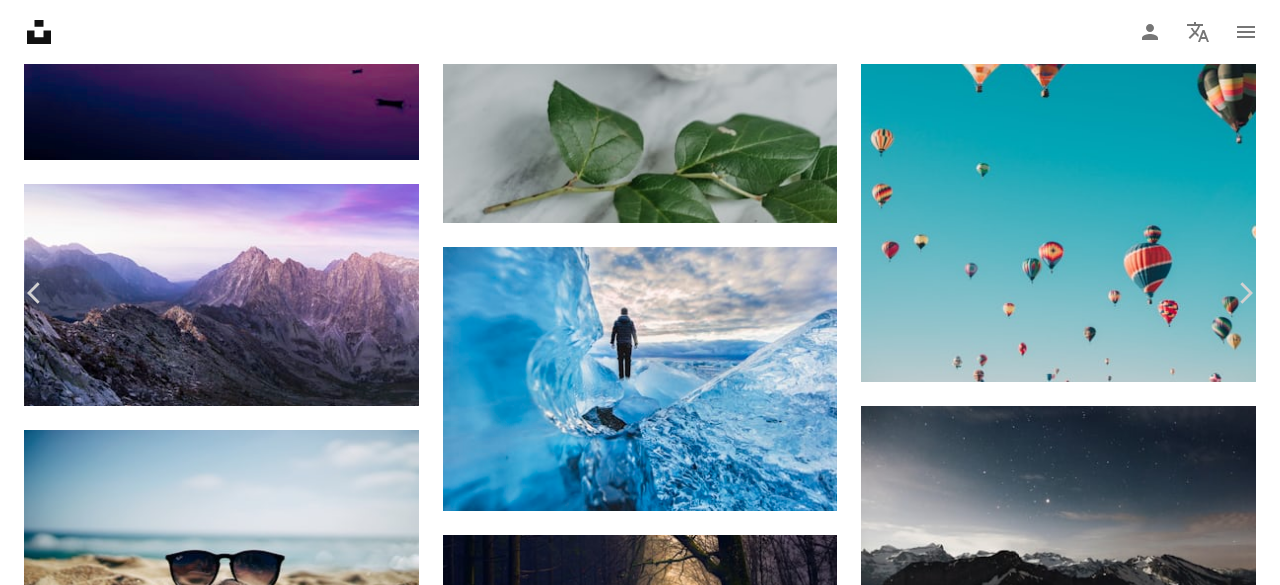 click on "Download free" at bounding box center [1081, 4502] 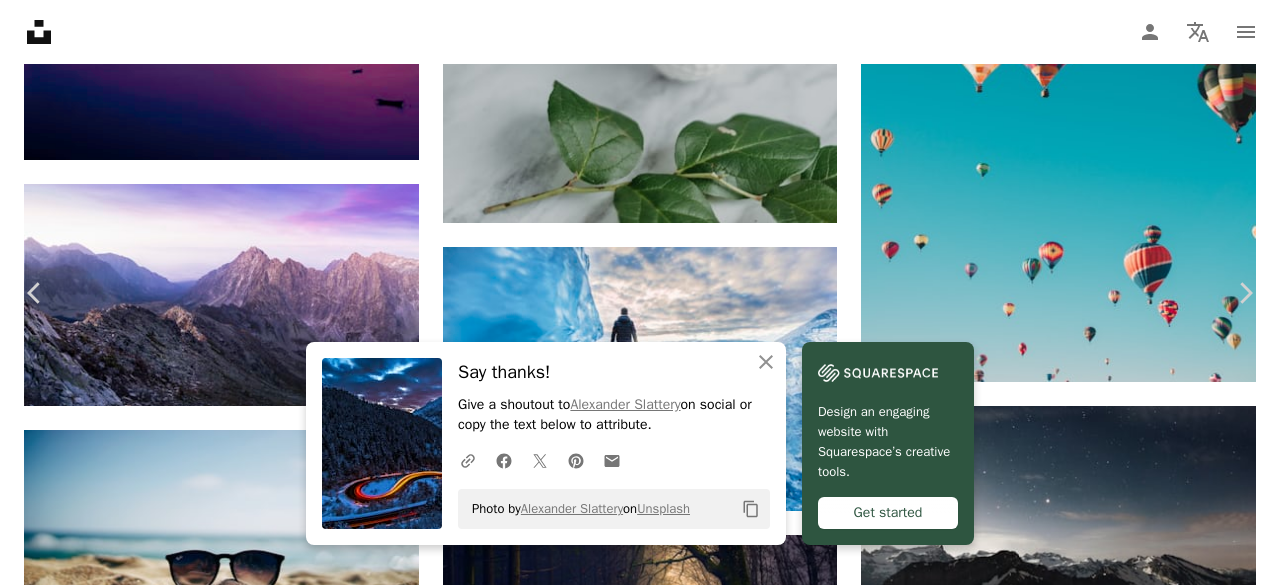 click on "An X shape" at bounding box center (20, 20) 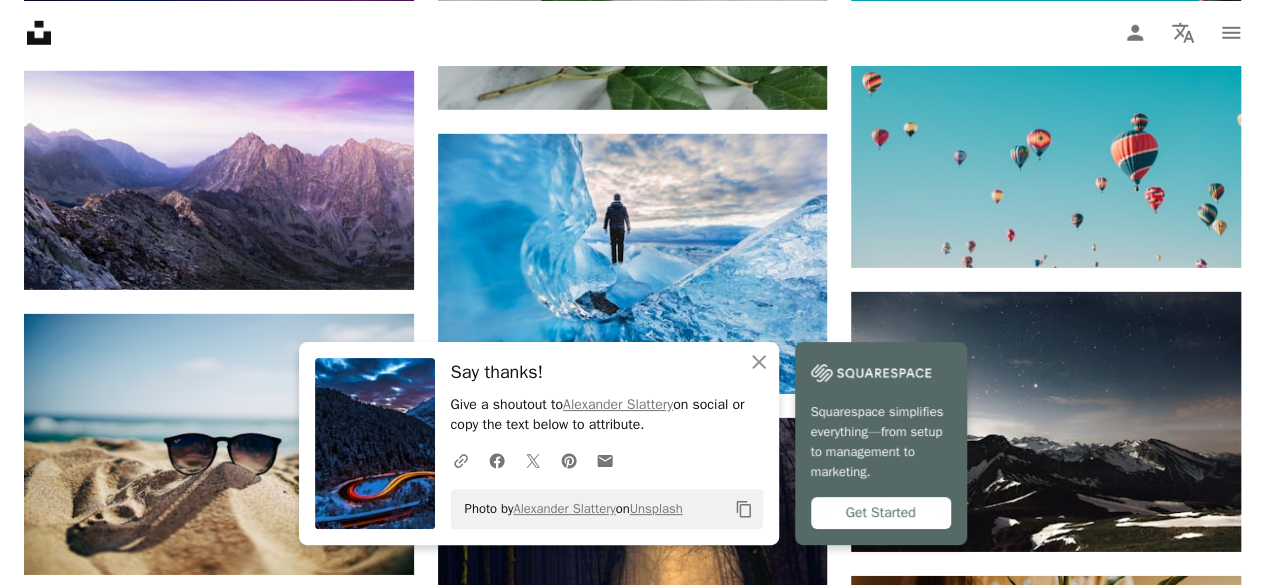 scroll, scrollTop: 2853, scrollLeft: 0, axis: vertical 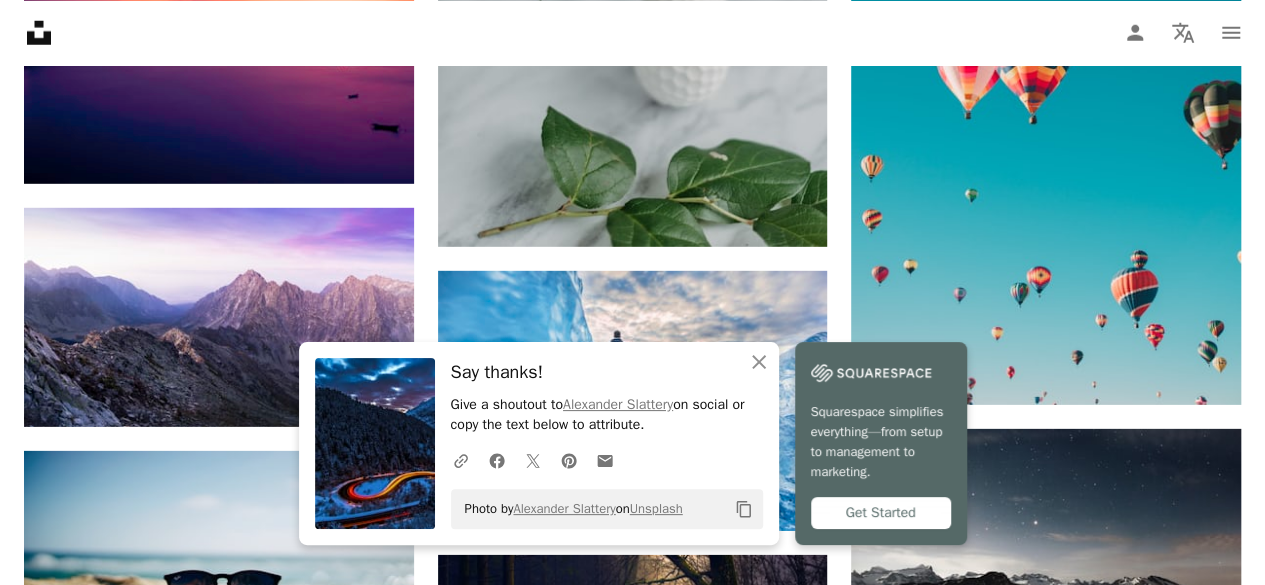 click at bounding box center [1046, 1428] 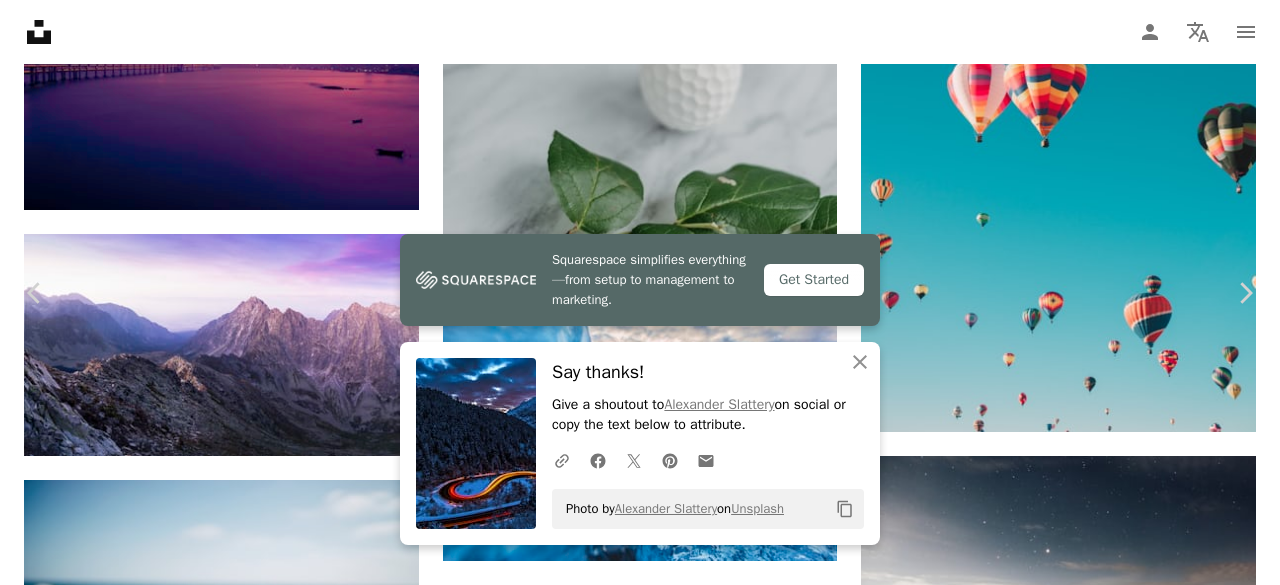 click on "Download free" at bounding box center (1081, 4552) 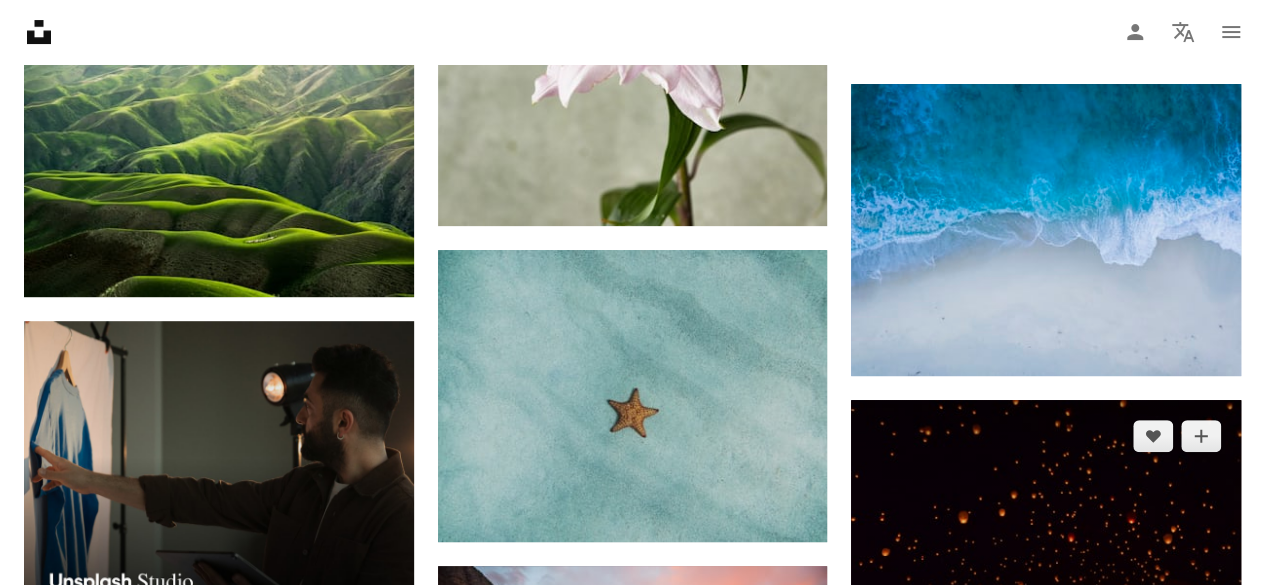 scroll, scrollTop: 4060, scrollLeft: 0, axis: vertical 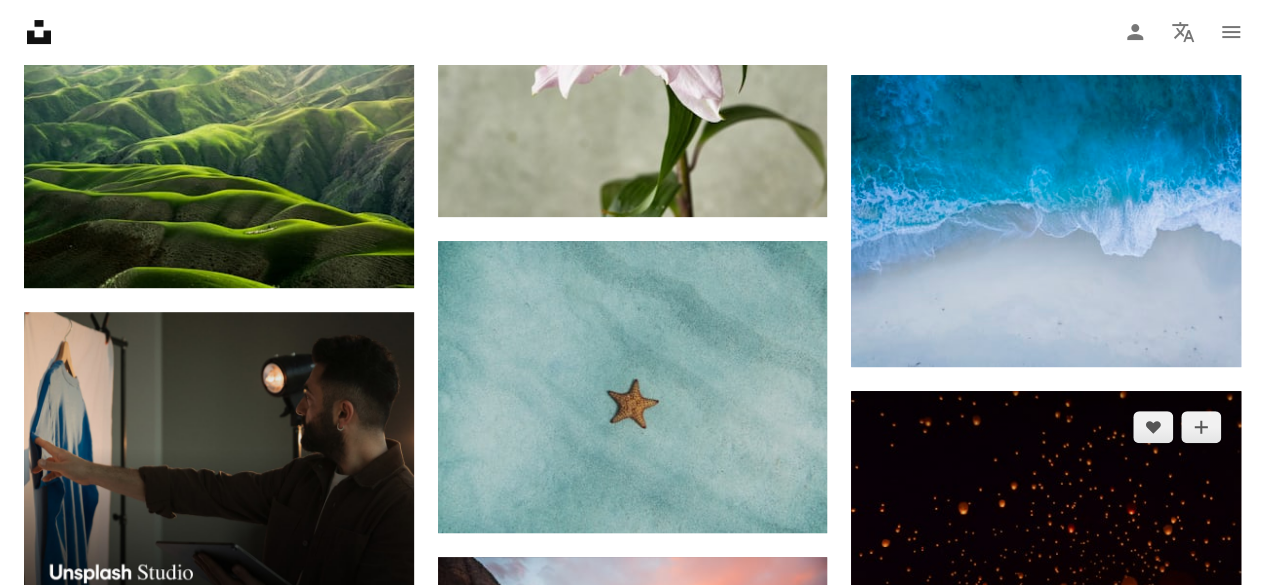 click at bounding box center (1046, 1411) 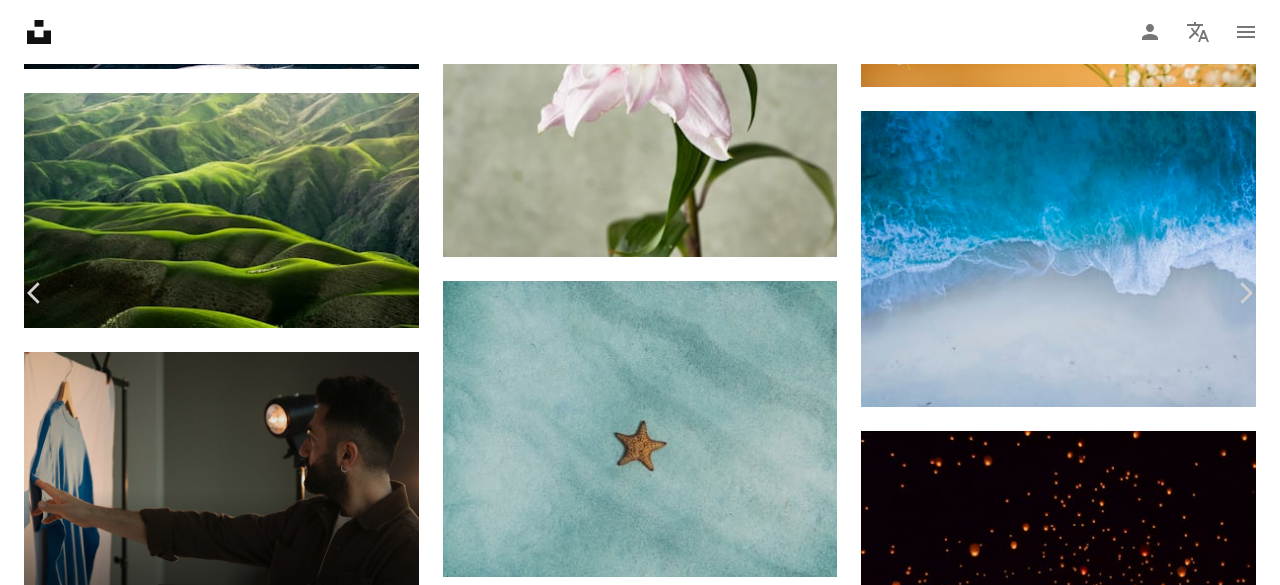 click on "Download free" at bounding box center (1081, 6130) 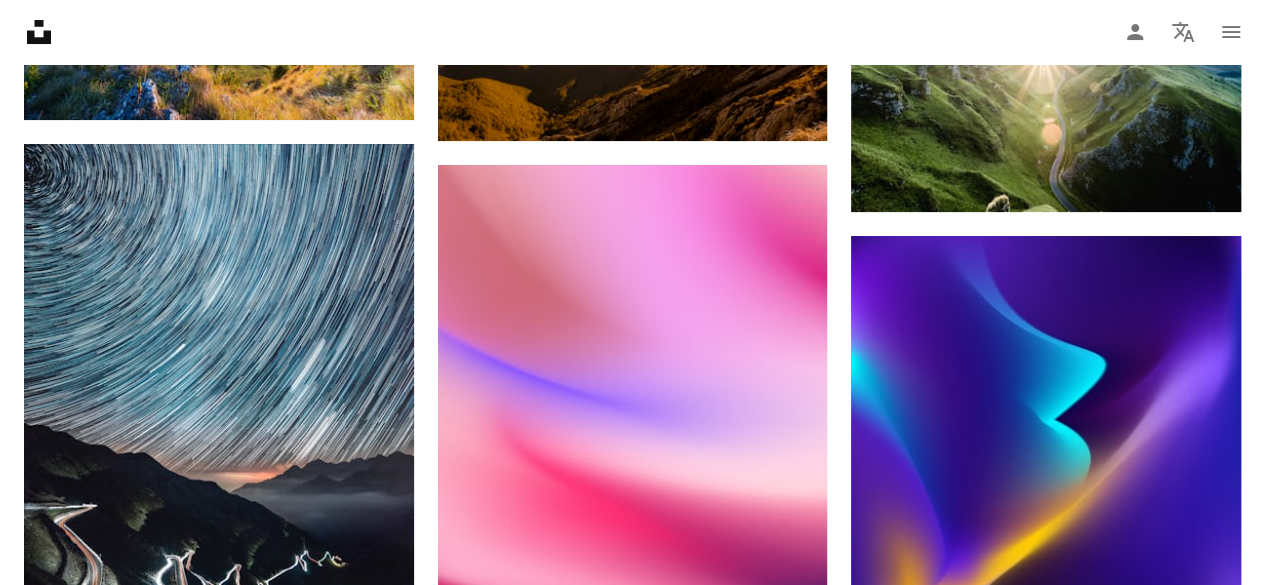 scroll, scrollTop: 7750, scrollLeft: 0, axis: vertical 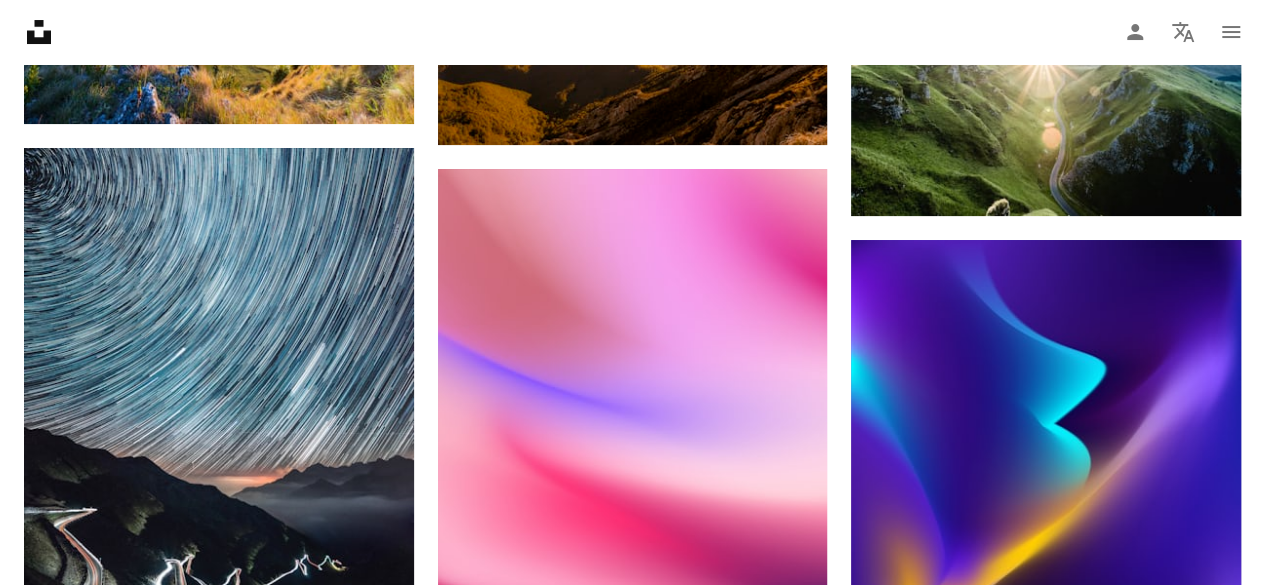 click on "Load more" at bounding box center (632, 2029) 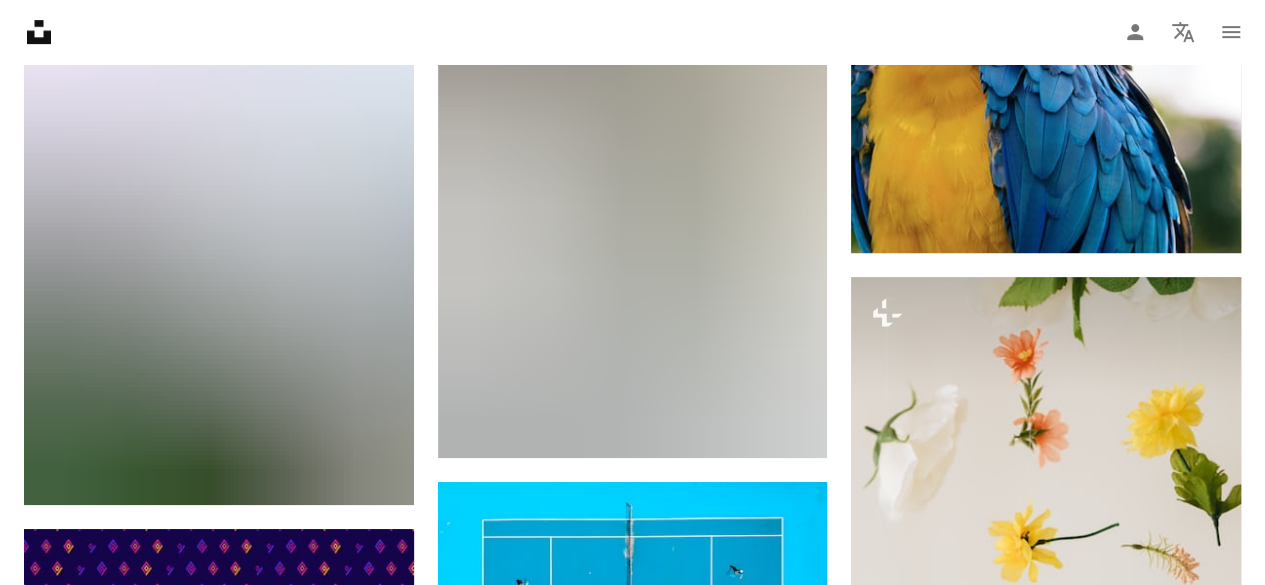 scroll, scrollTop: 11840, scrollLeft: 0, axis: vertical 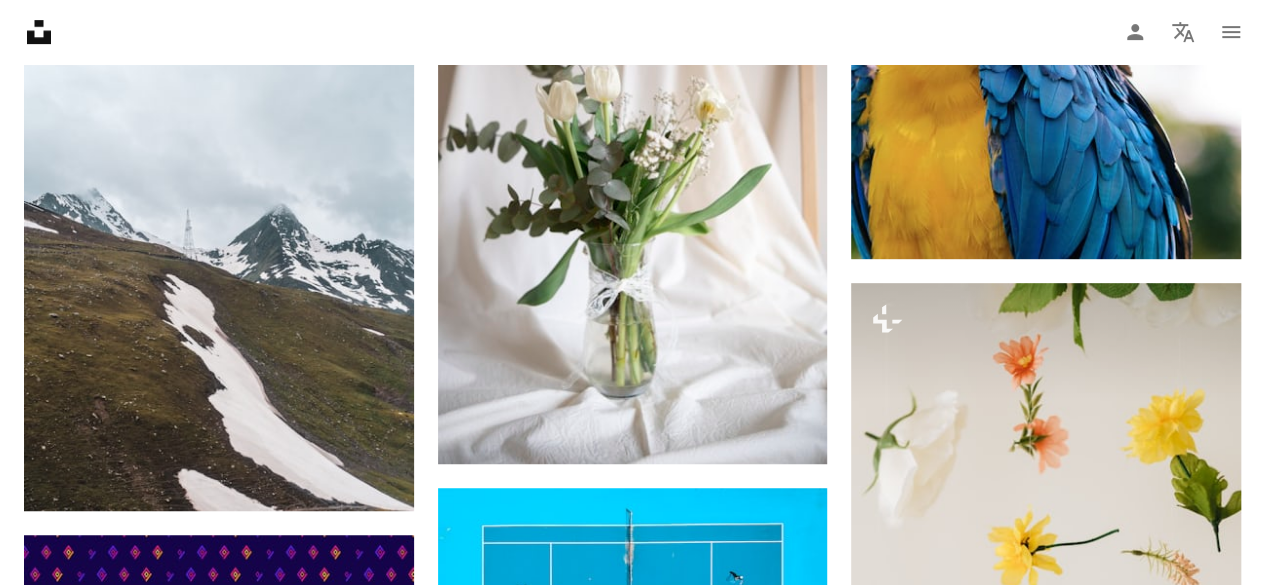 click at bounding box center [633, 797] 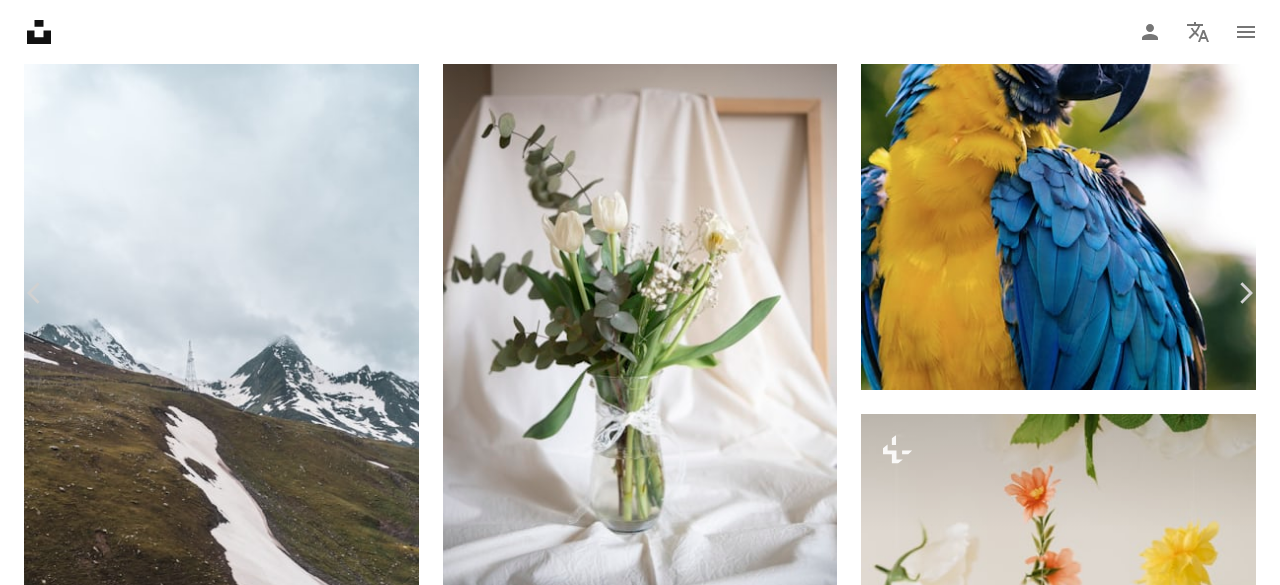click on "Download free" at bounding box center (1081, 4310) 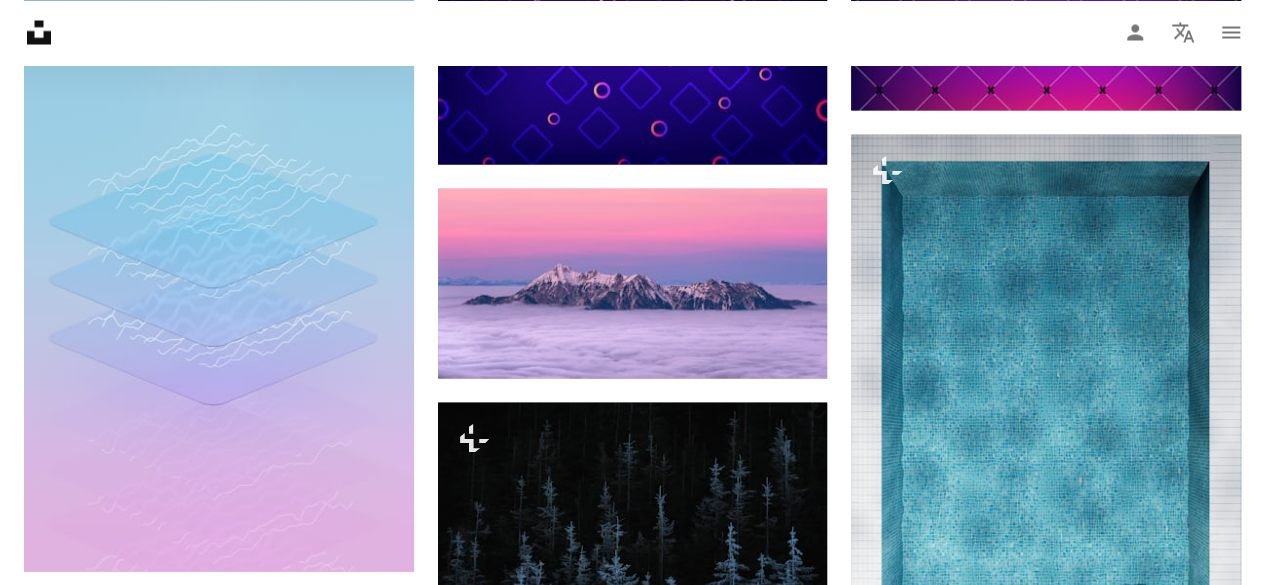 scroll, scrollTop: 13338, scrollLeft: 0, axis: vertical 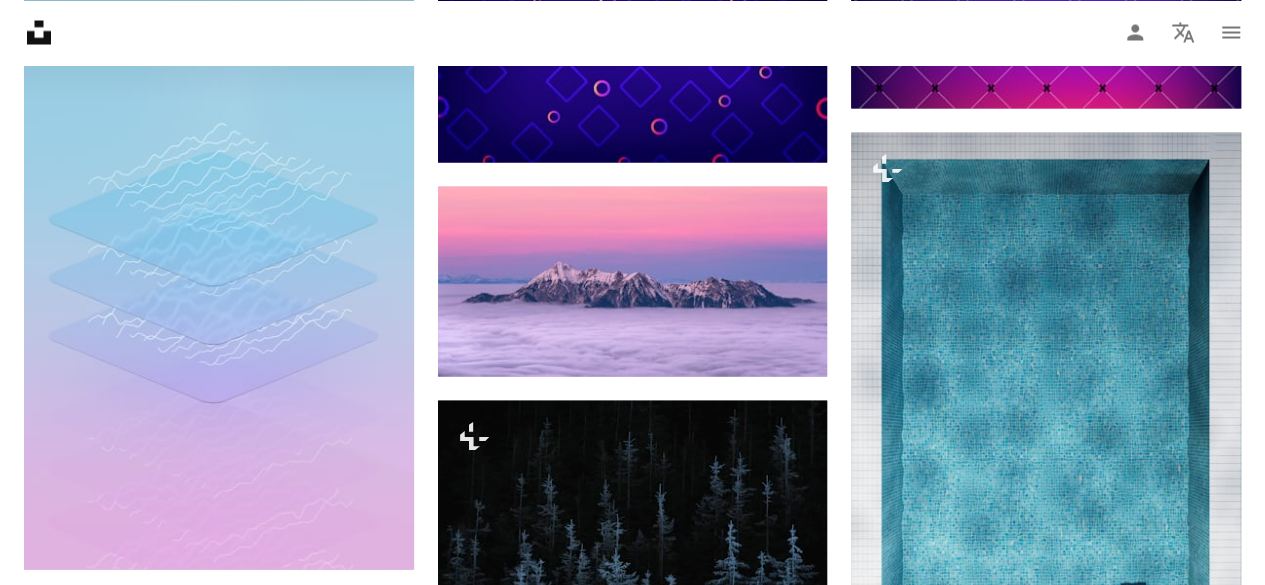 click at bounding box center (219, 1414) 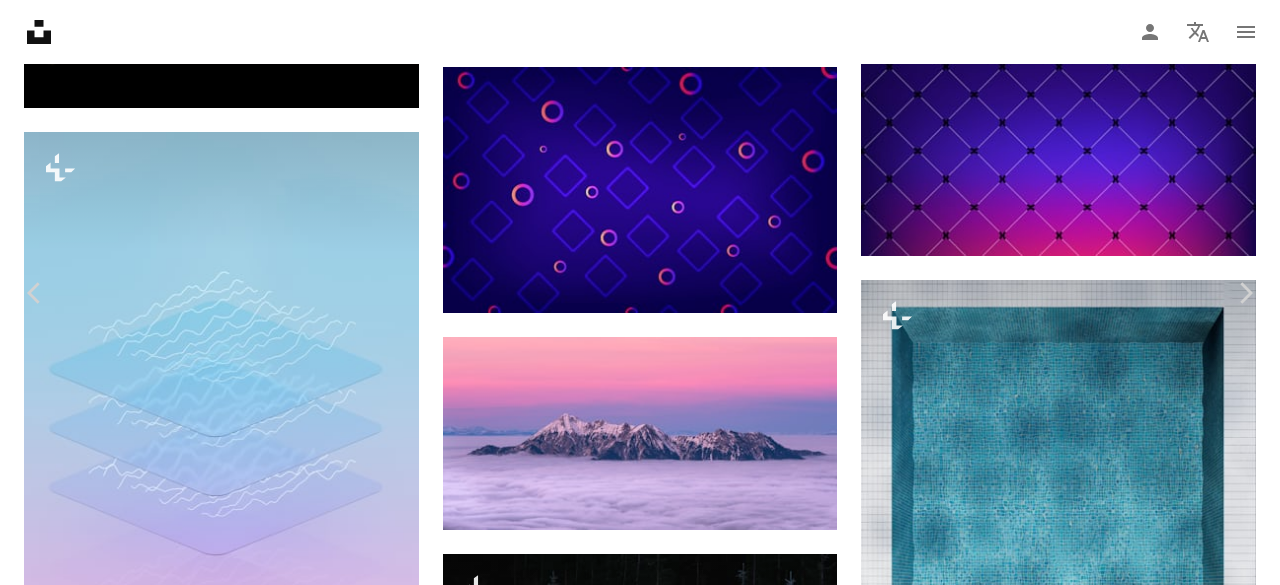 click on "Download free" at bounding box center (1081, 5445) 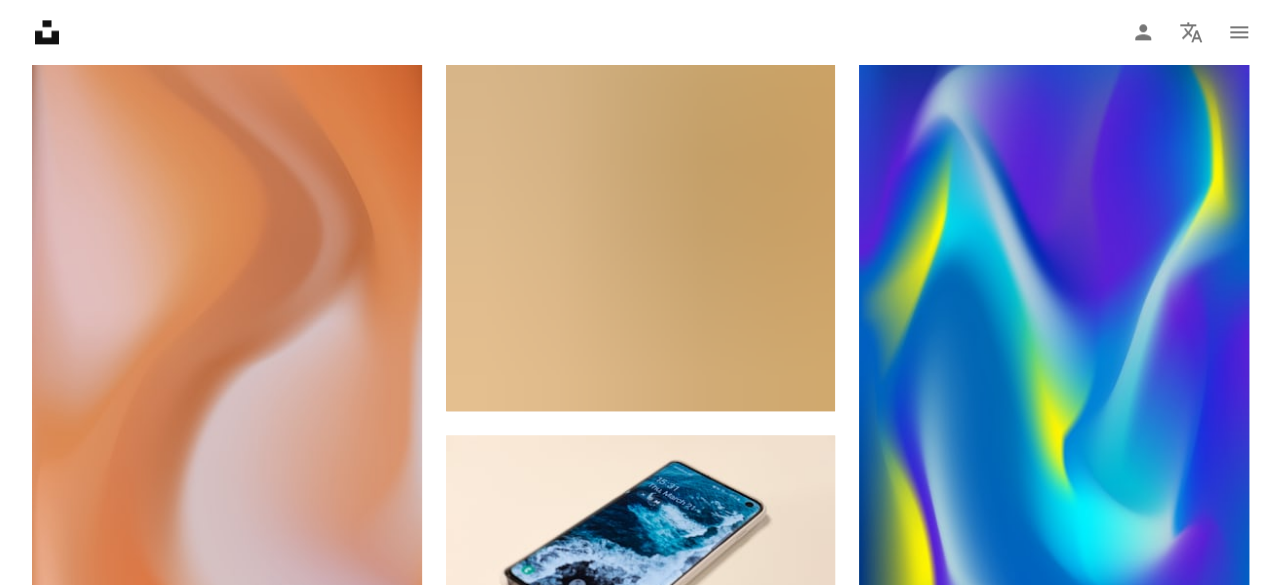 scroll, scrollTop: 20356, scrollLeft: 0, axis: vertical 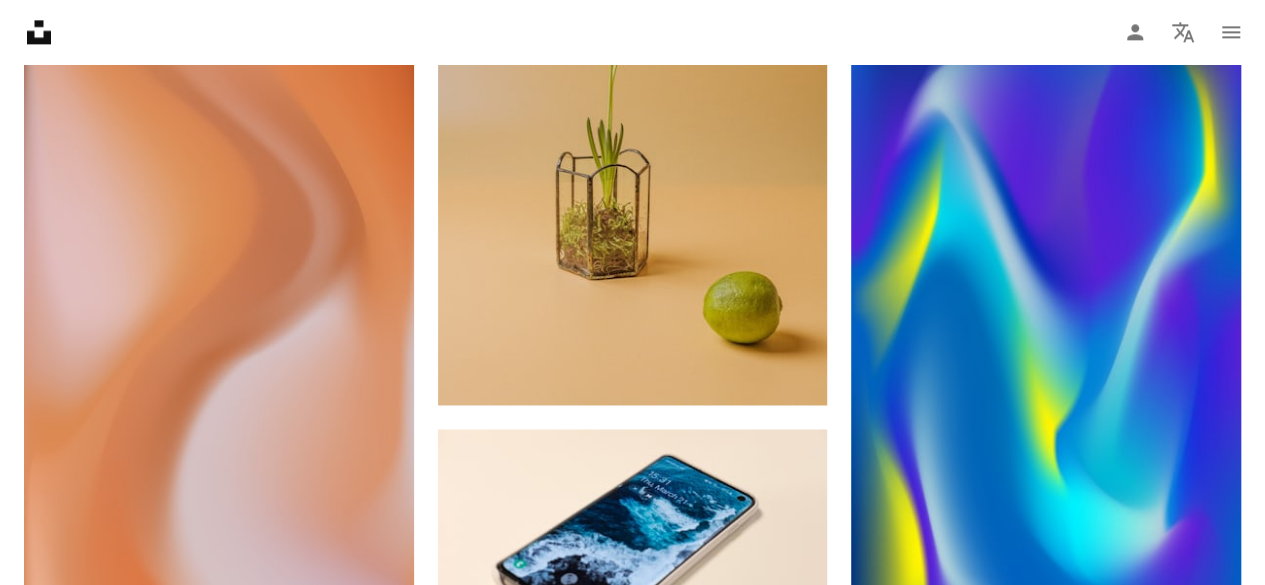 click at bounding box center (633, 859) 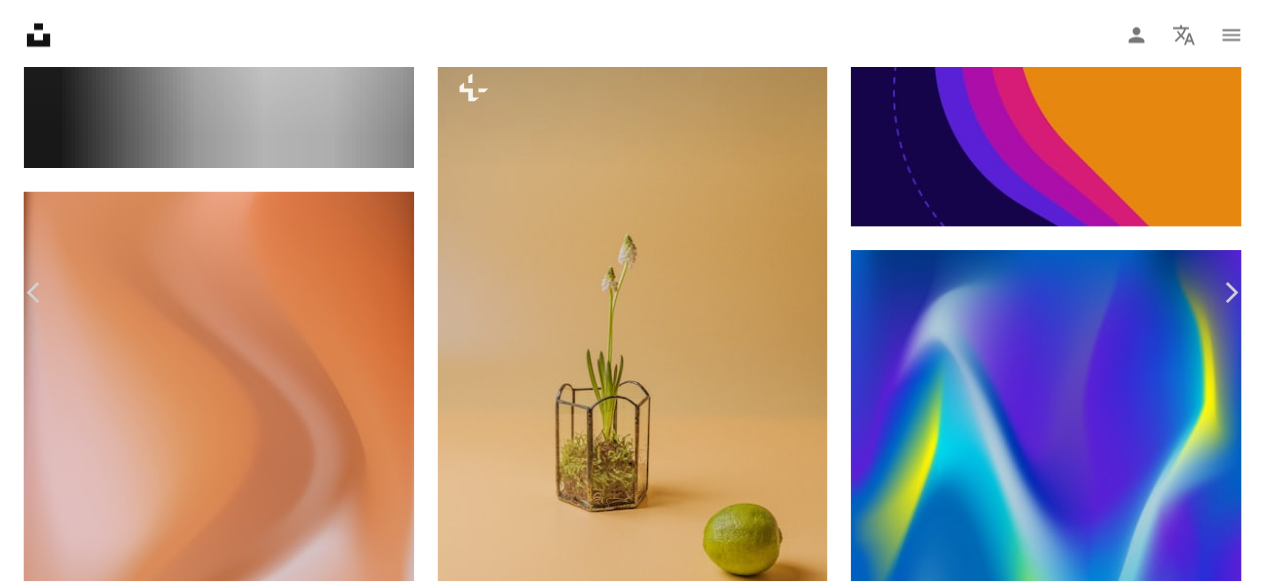scroll, scrollTop: 85, scrollLeft: 0, axis: vertical 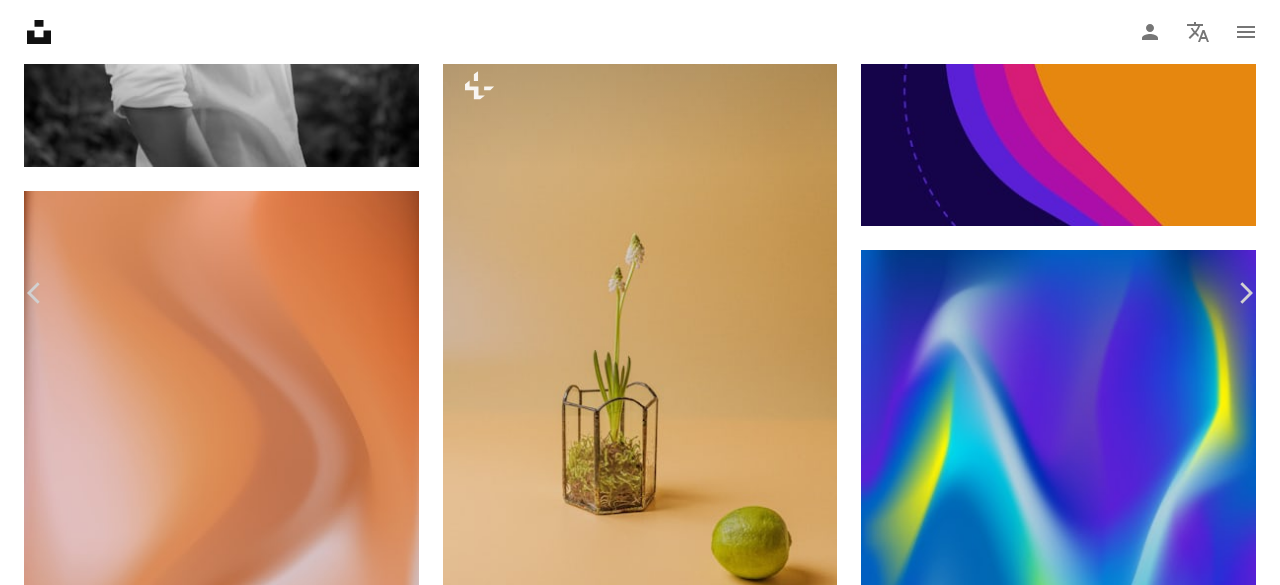 click on "Download free" at bounding box center (1081, 4942) 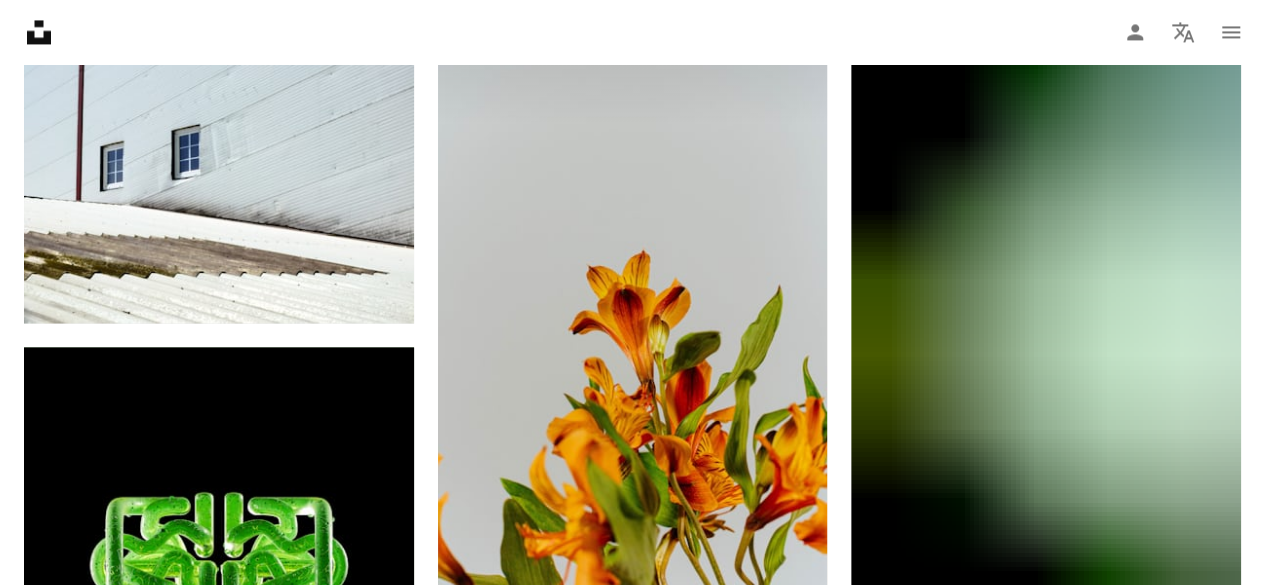 scroll, scrollTop: 25724, scrollLeft: 0, axis: vertical 